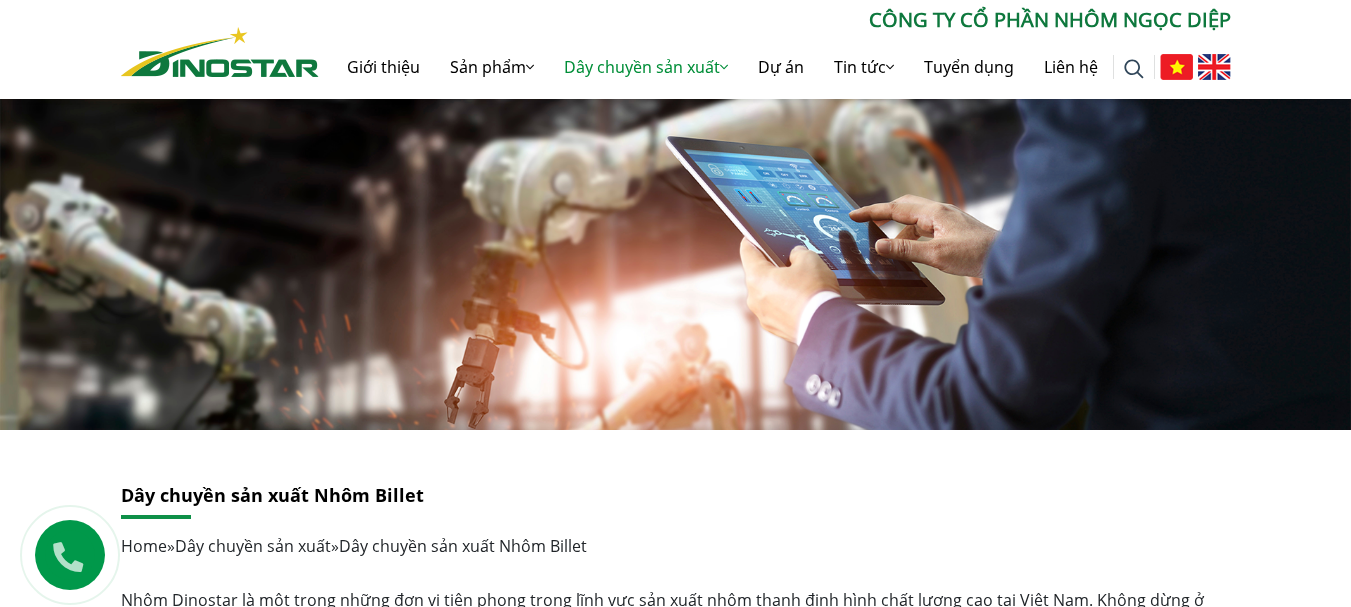 scroll, scrollTop: 1400, scrollLeft: 0, axis: vertical 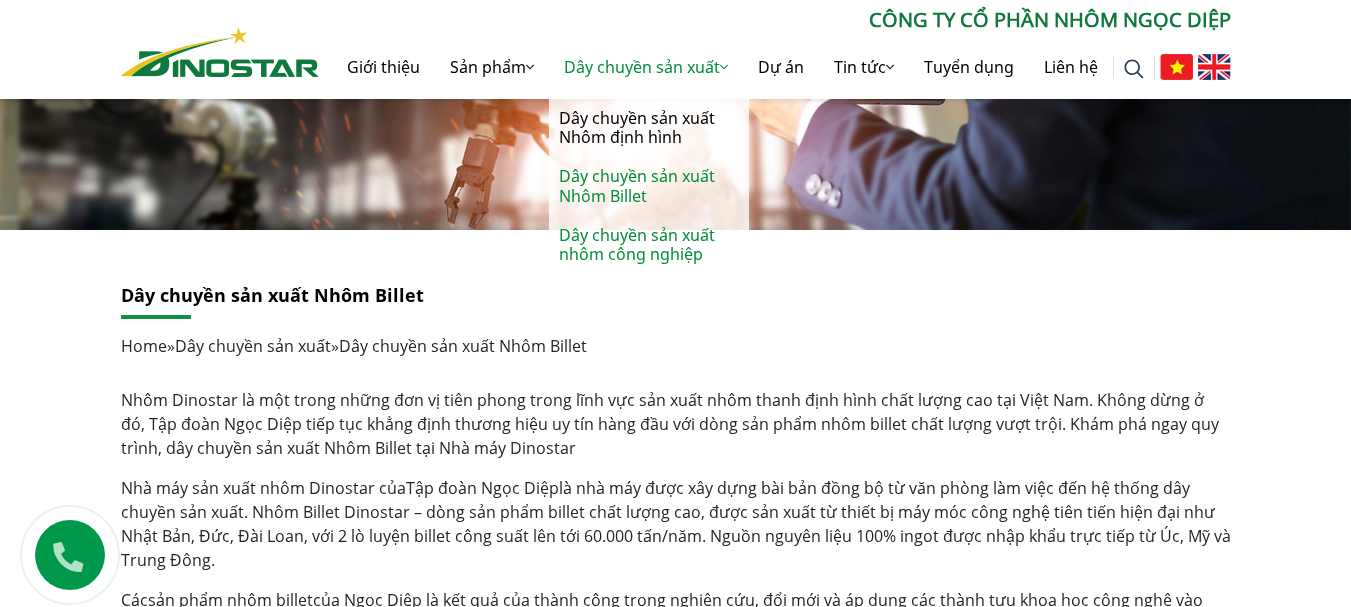 click on "Dây chuyền sản xuất nhôm công nghiệp" at bounding box center [649, 245] 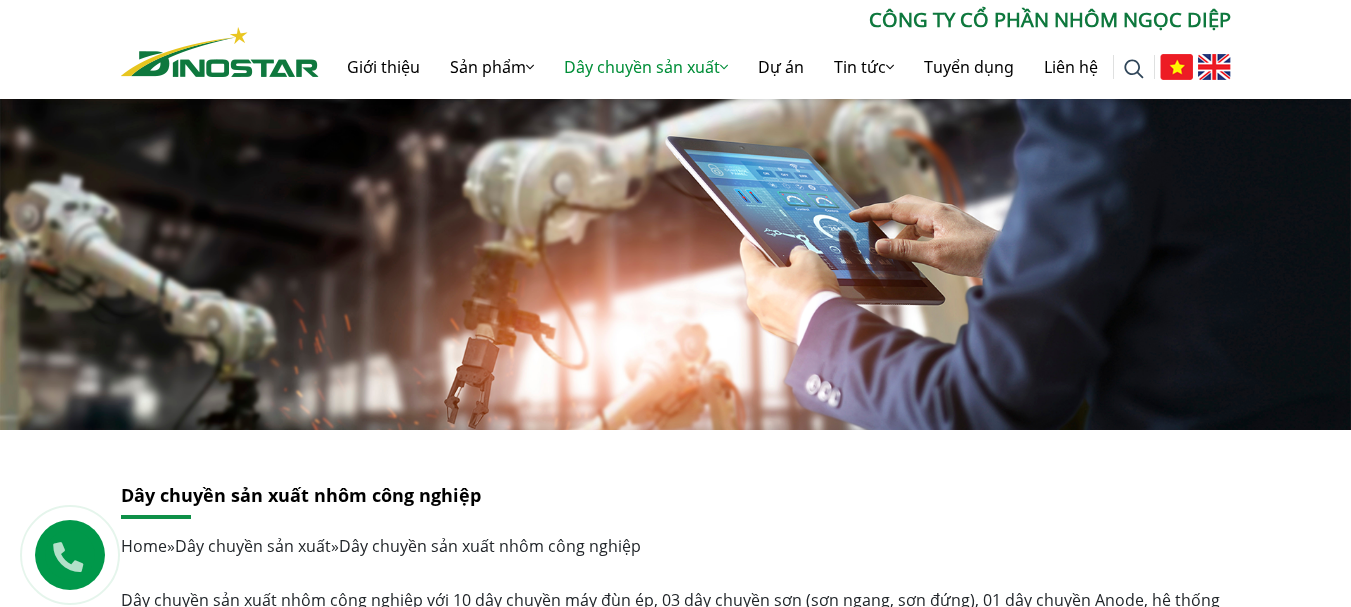 scroll, scrollTop: 400, scrollLeft: 0, axis: vertical 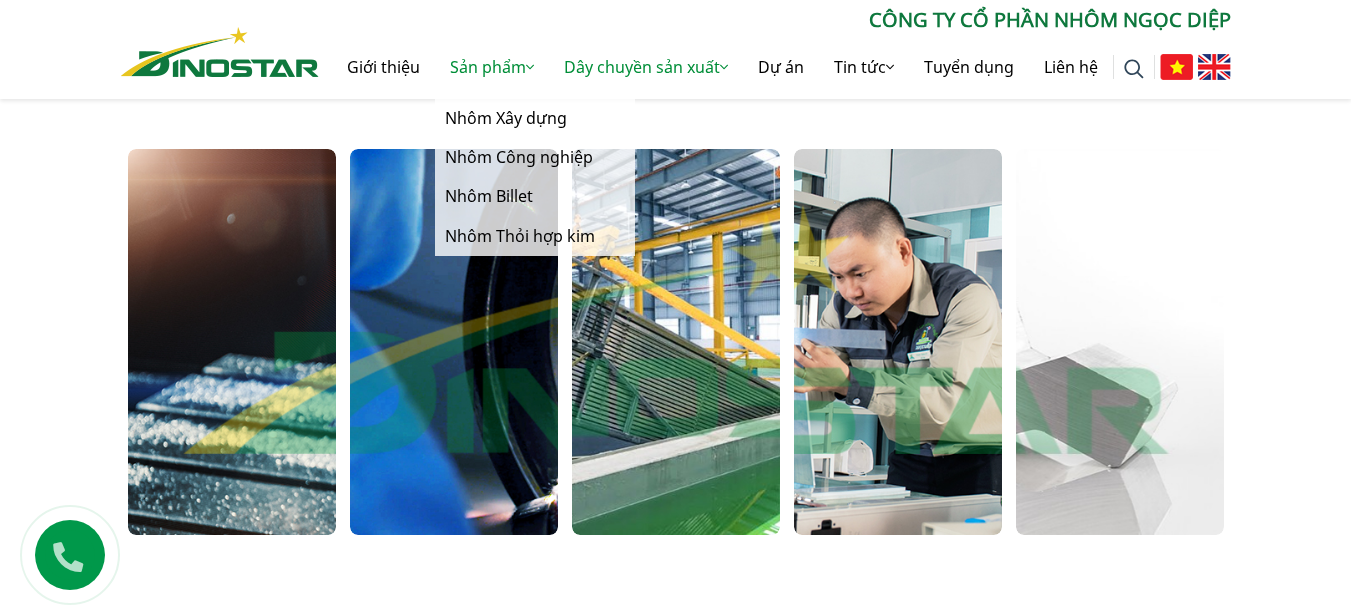 click on "Sản phẩm" at bounding box center [492, 67] 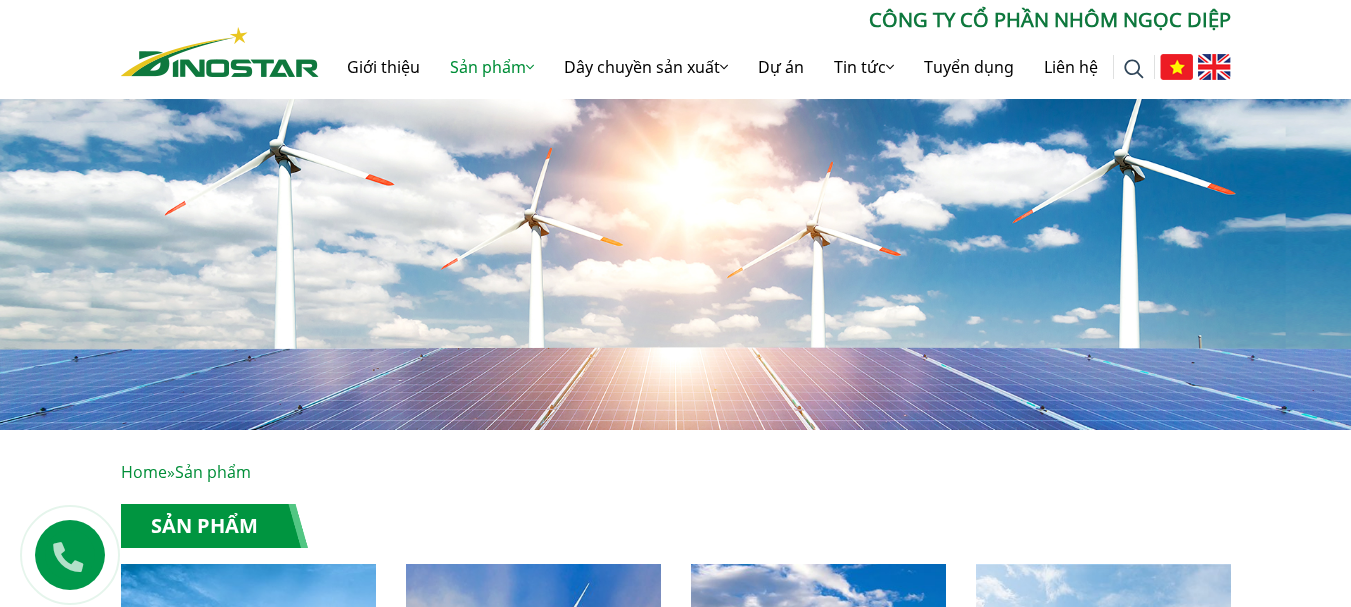 scroll, scrollTop: 0, scrollLeft: 0, axis: both 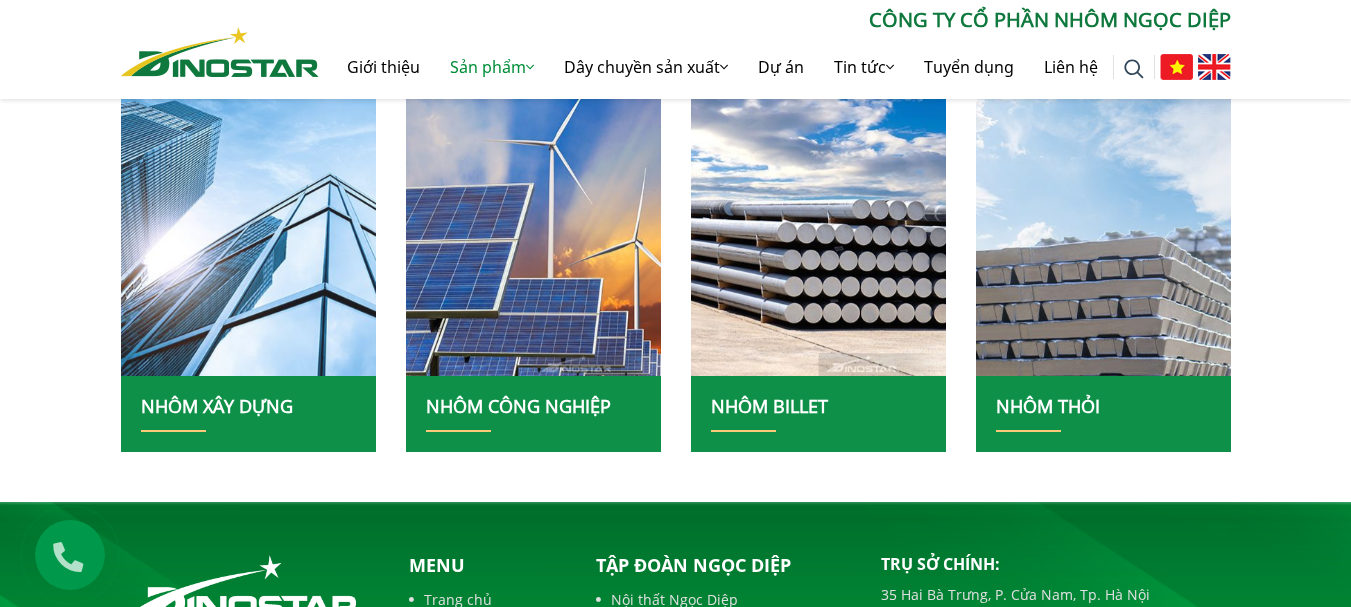 click at bounding box center [248, 220] 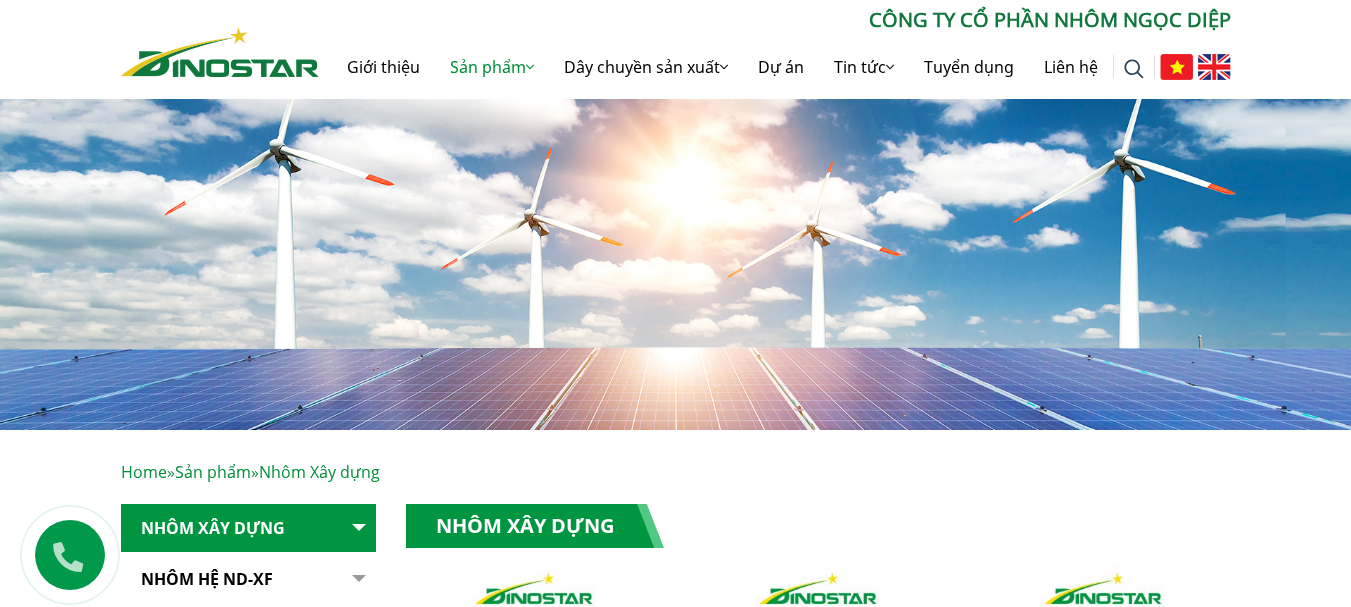 scroll, scrollTop: 113, scrollLeft: 0, axis: vertical 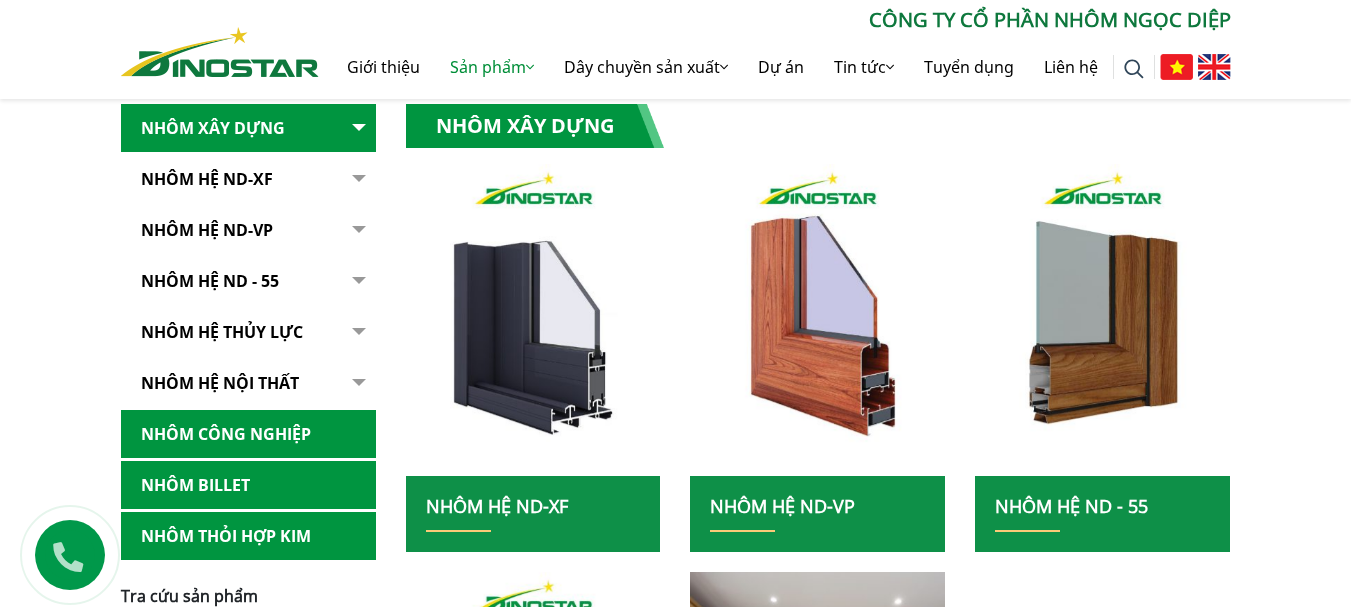 click on "Nhôm Công nghiệp" at bounding box center (248, 434) 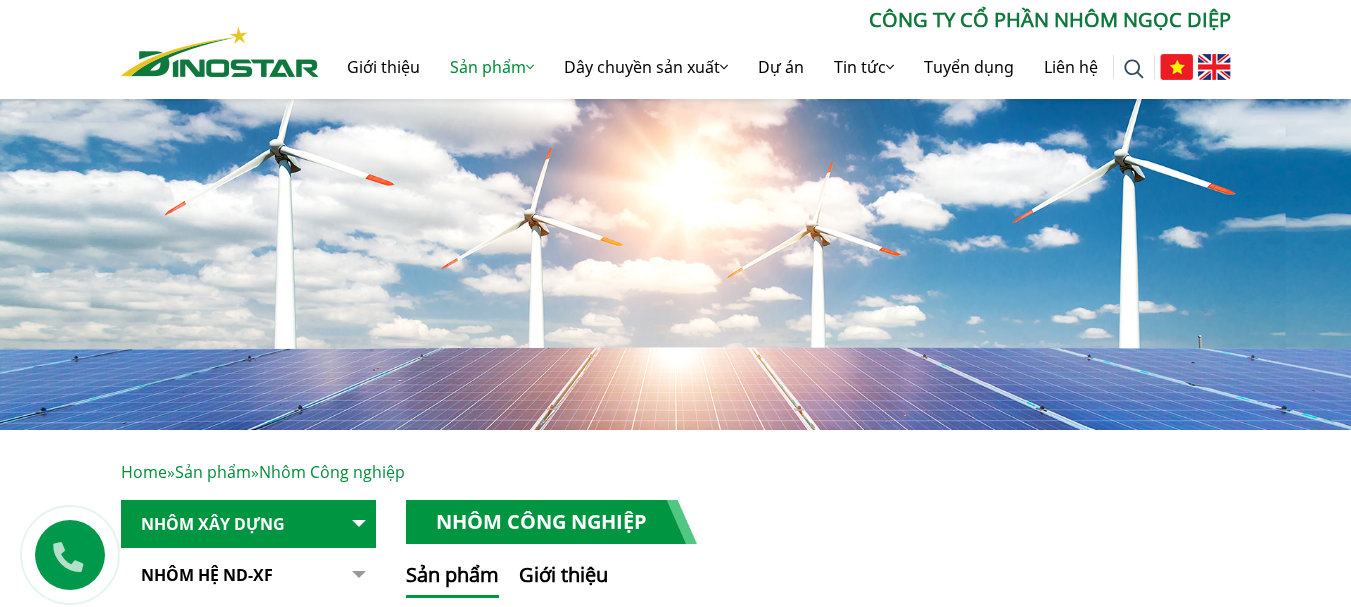 scroll, scrollTop: 400, scrollLeft: 0, axis: vertical 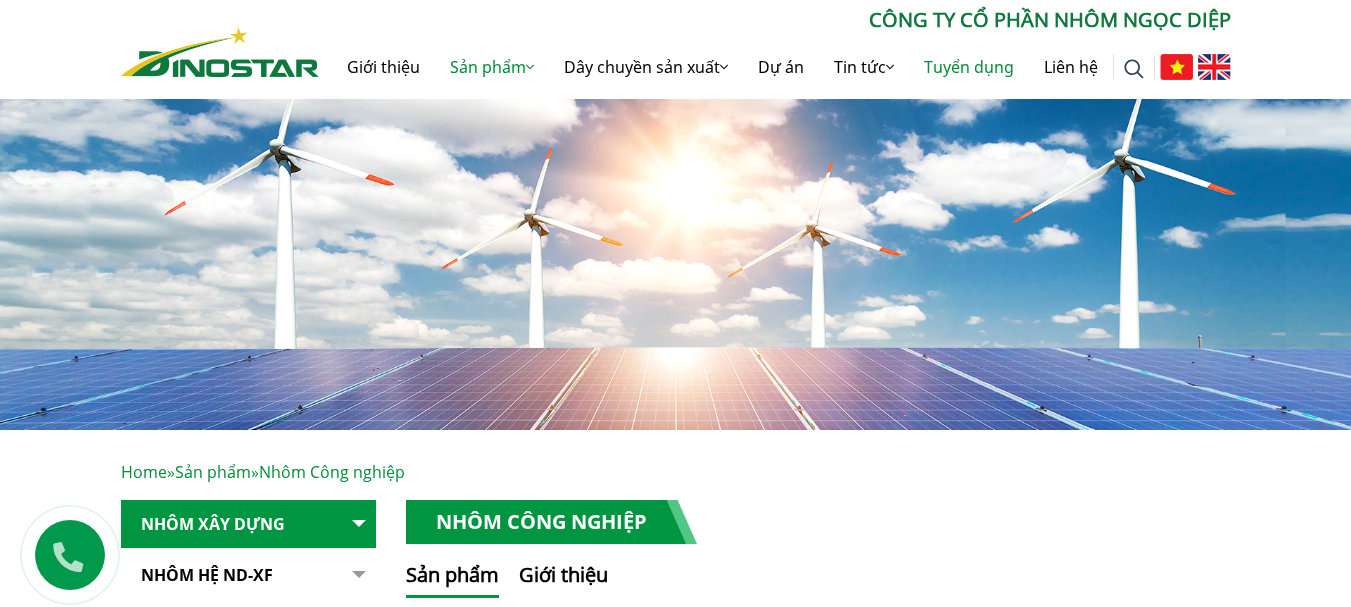 click on "Tuyển dụng" at bounding box center (969, 67) 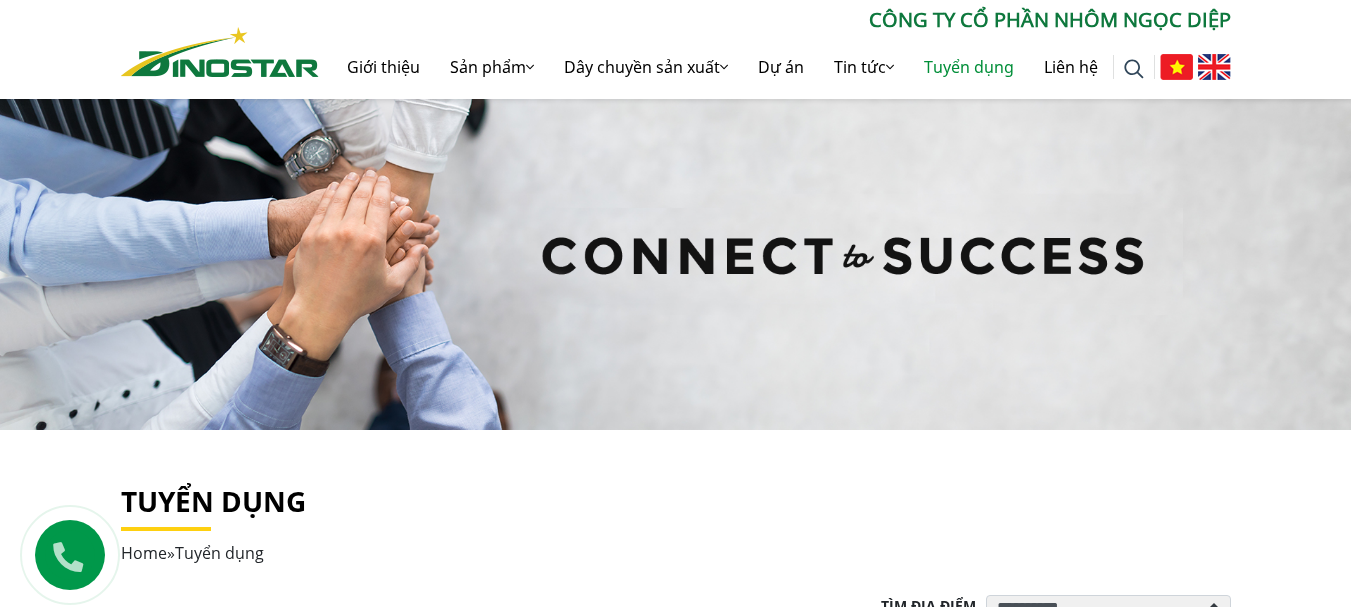 scroll, scrollTop: 300, scrollLeft: 0, axis: vertical 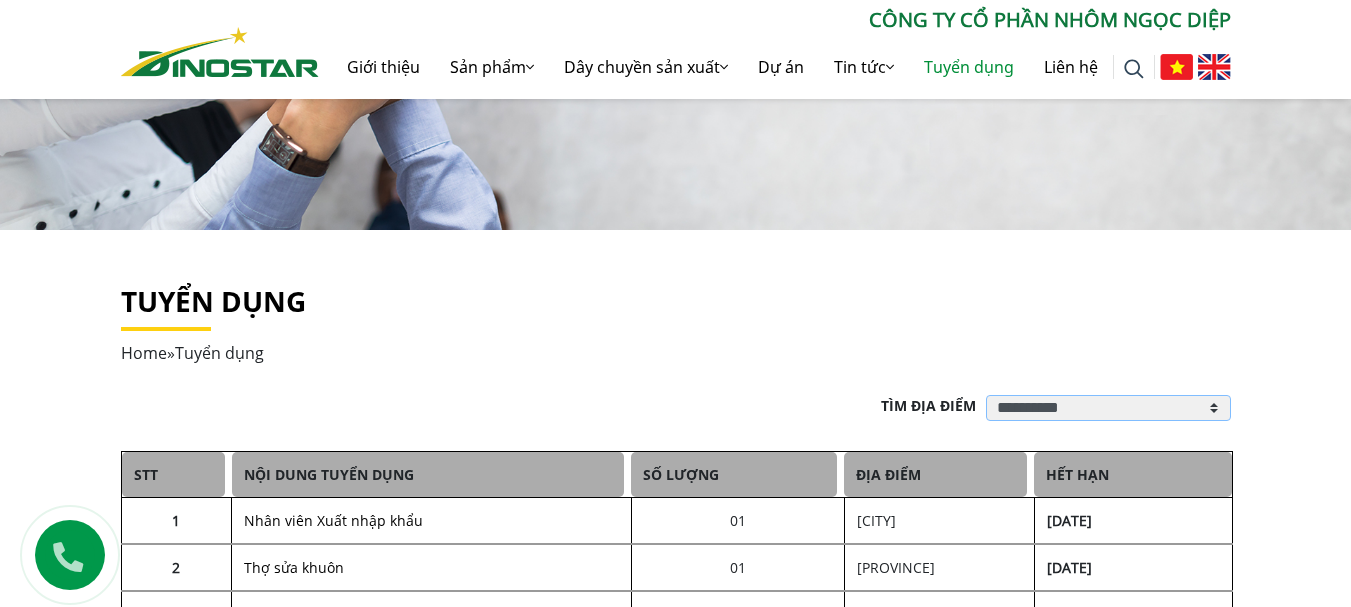 click on "[CREDIT_CARD]" at bounding box center (1108, 408) 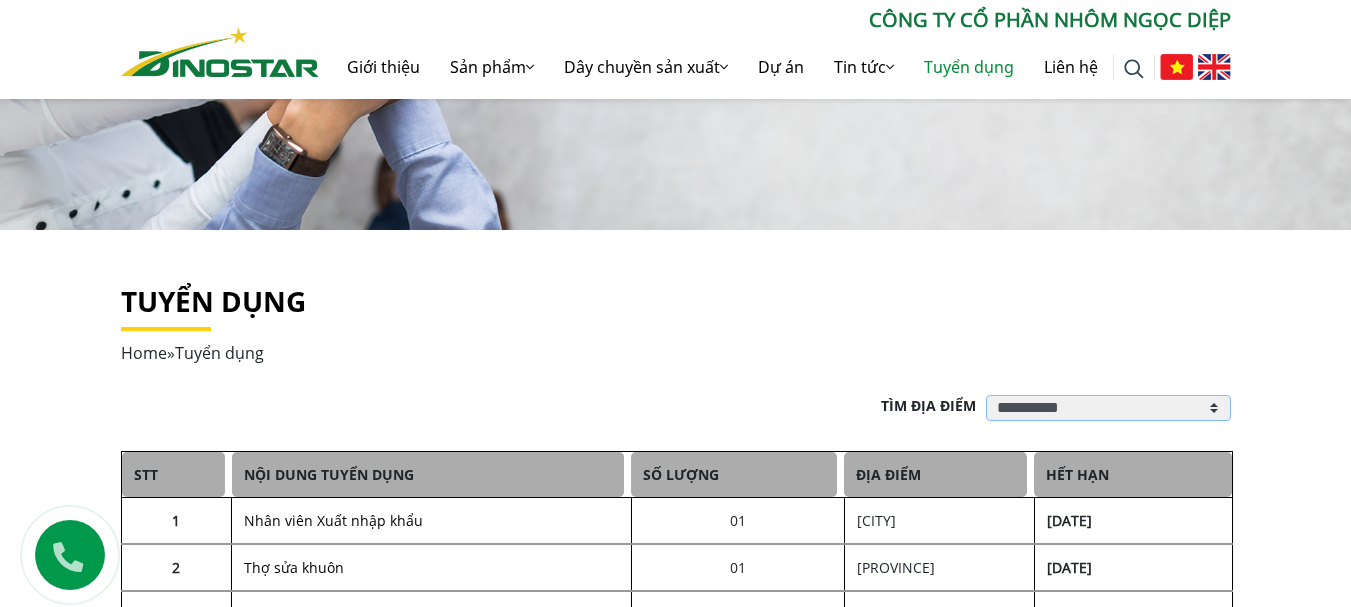 select on "**" 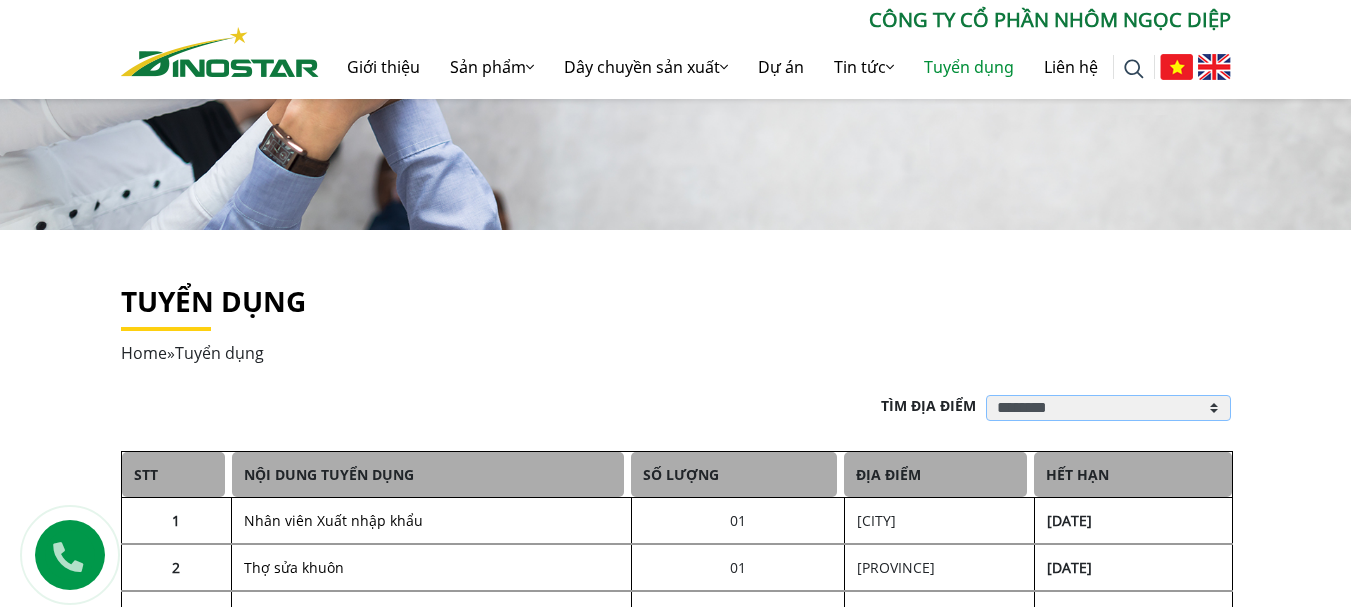 click on "[CREDIT_CARD]" at bounding box center (1108, 408) 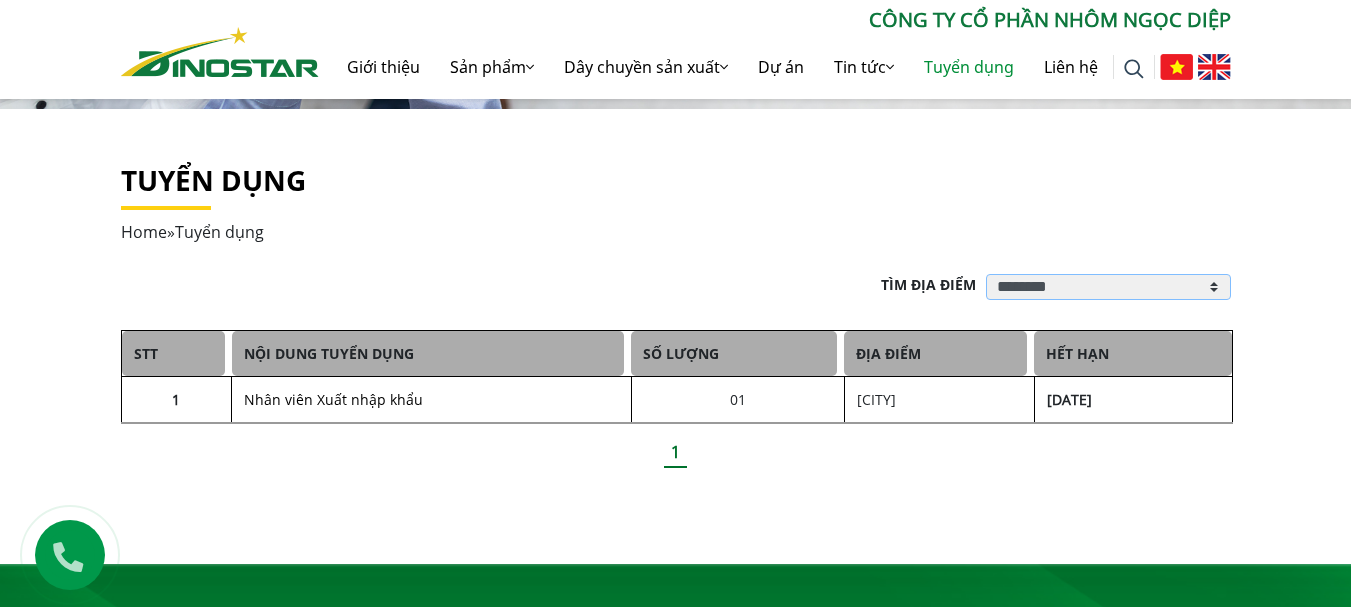 scroll, scrollTop: 300, scrollLeft: 0, axis: vertical 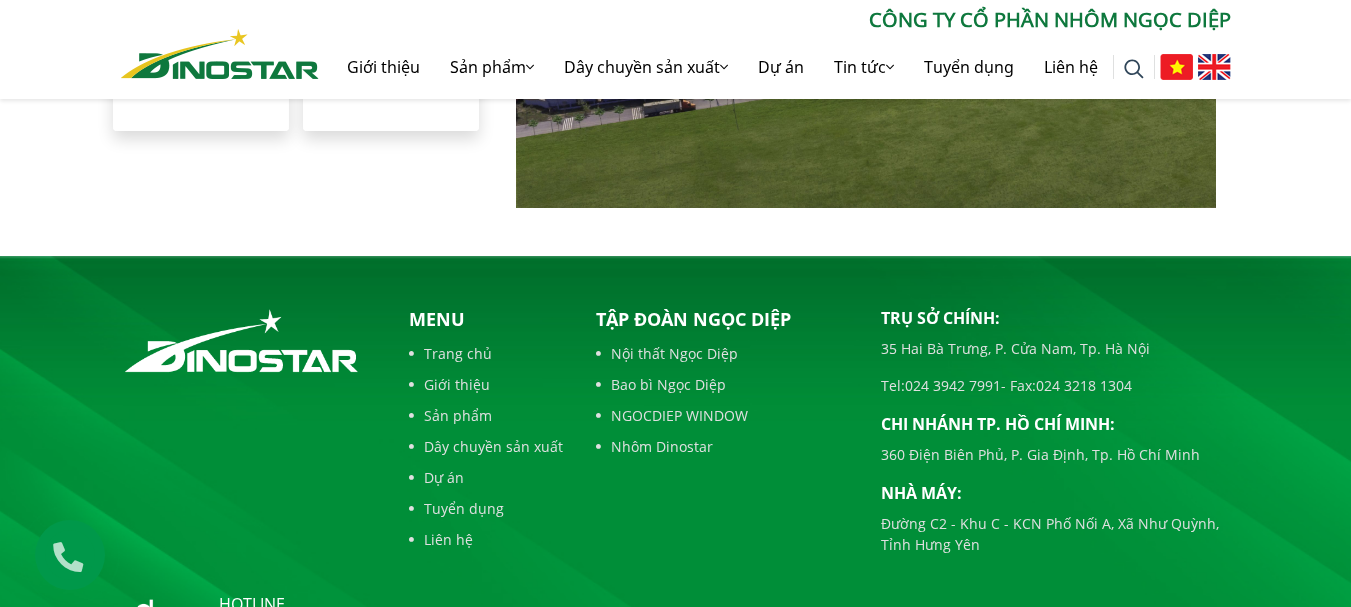 click on "Nội thất Ngọc Diệp" at bounding box center [723, 353] 